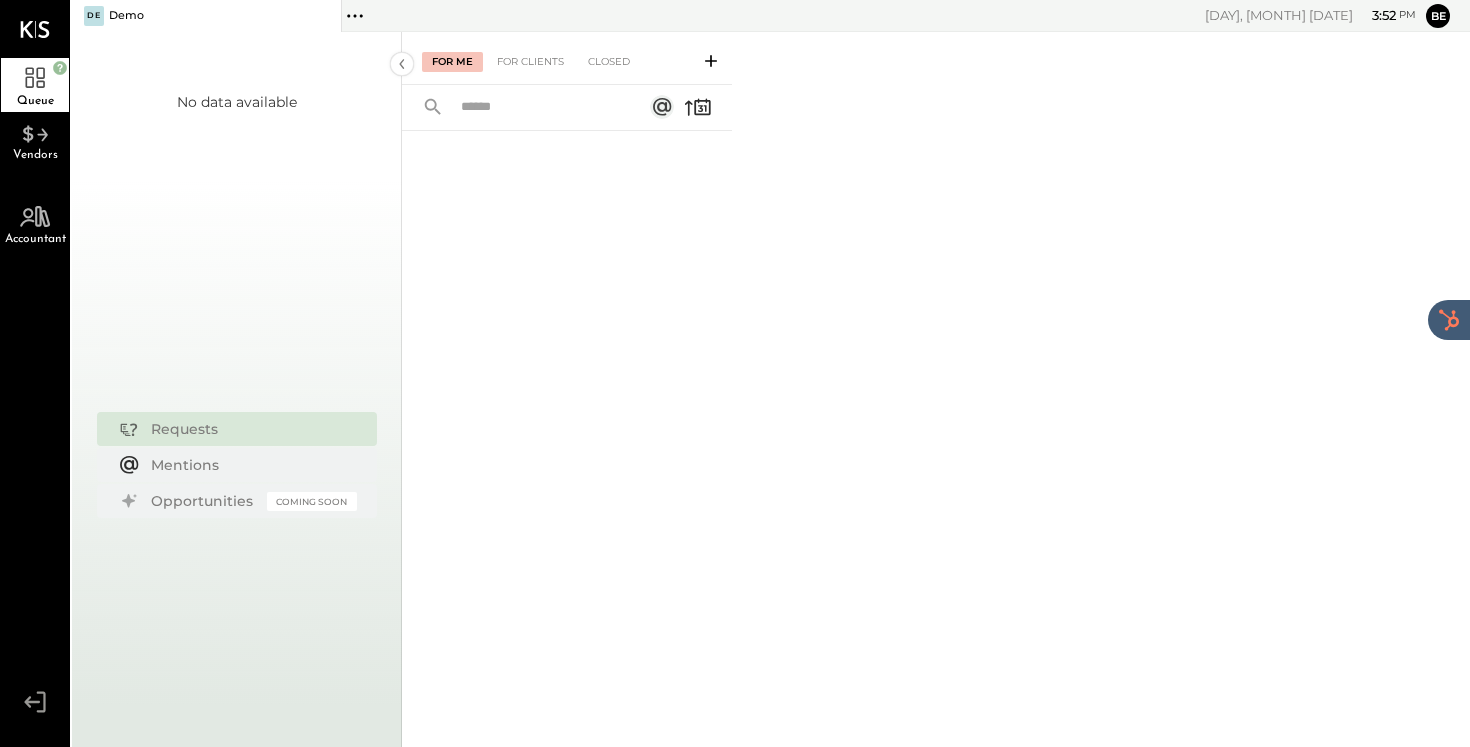 scroll, scrollTop: 0, scrollLeft: 0, axis: both 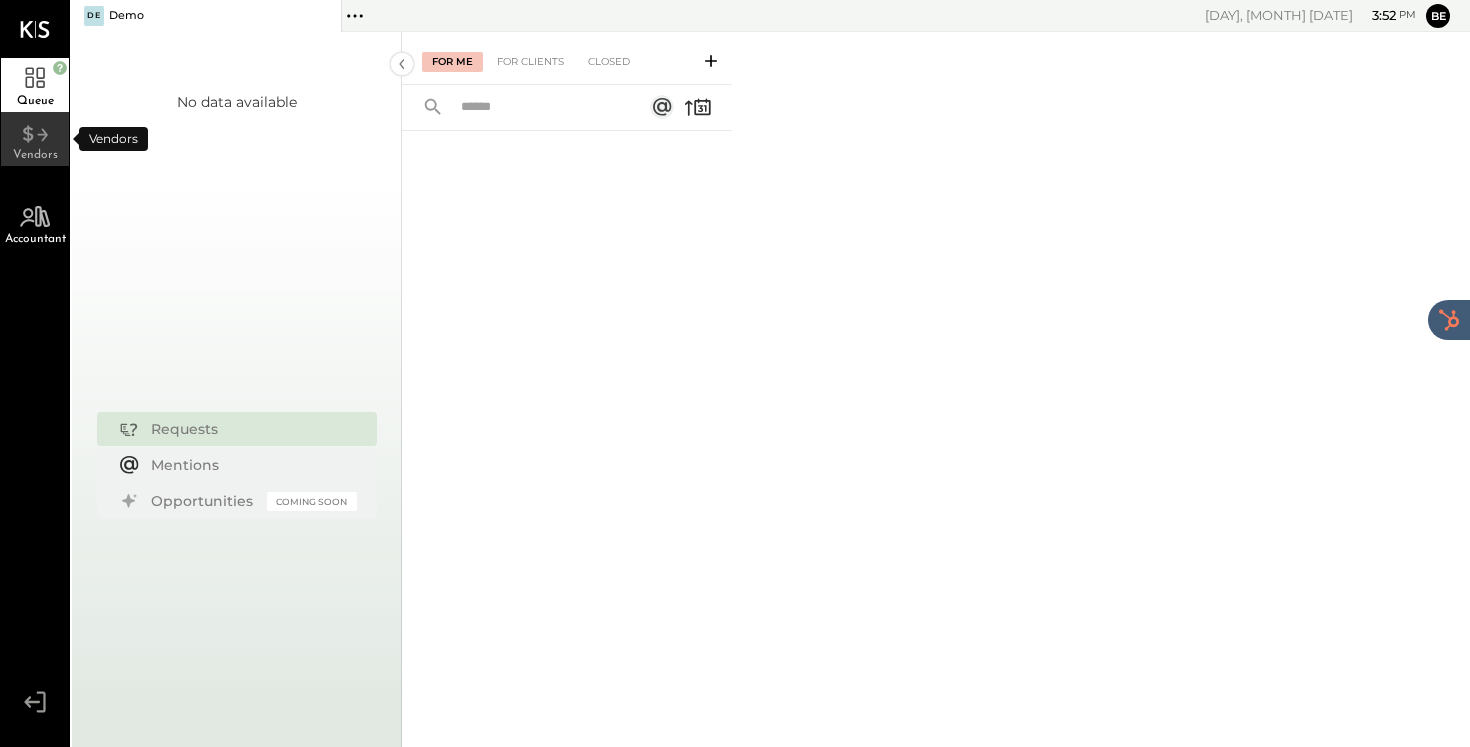 click 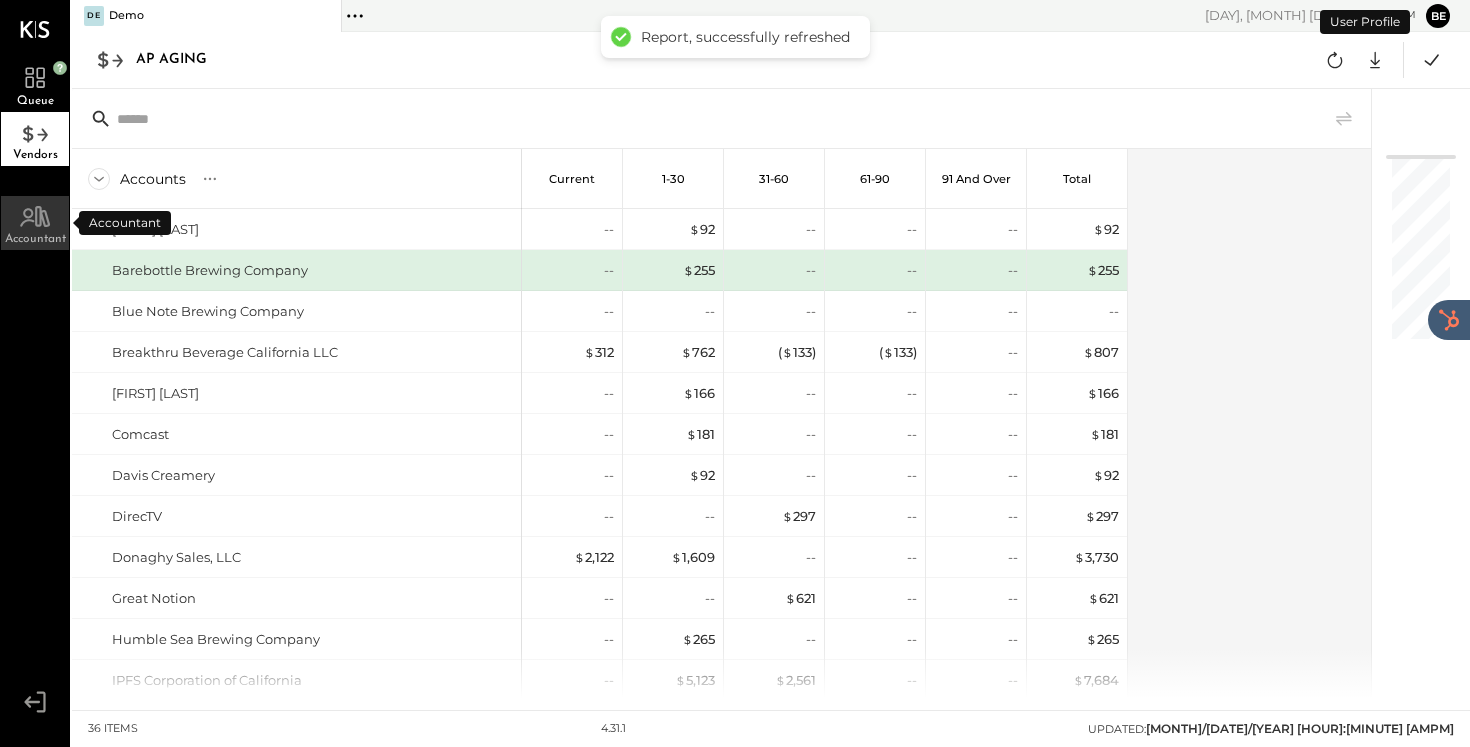 click 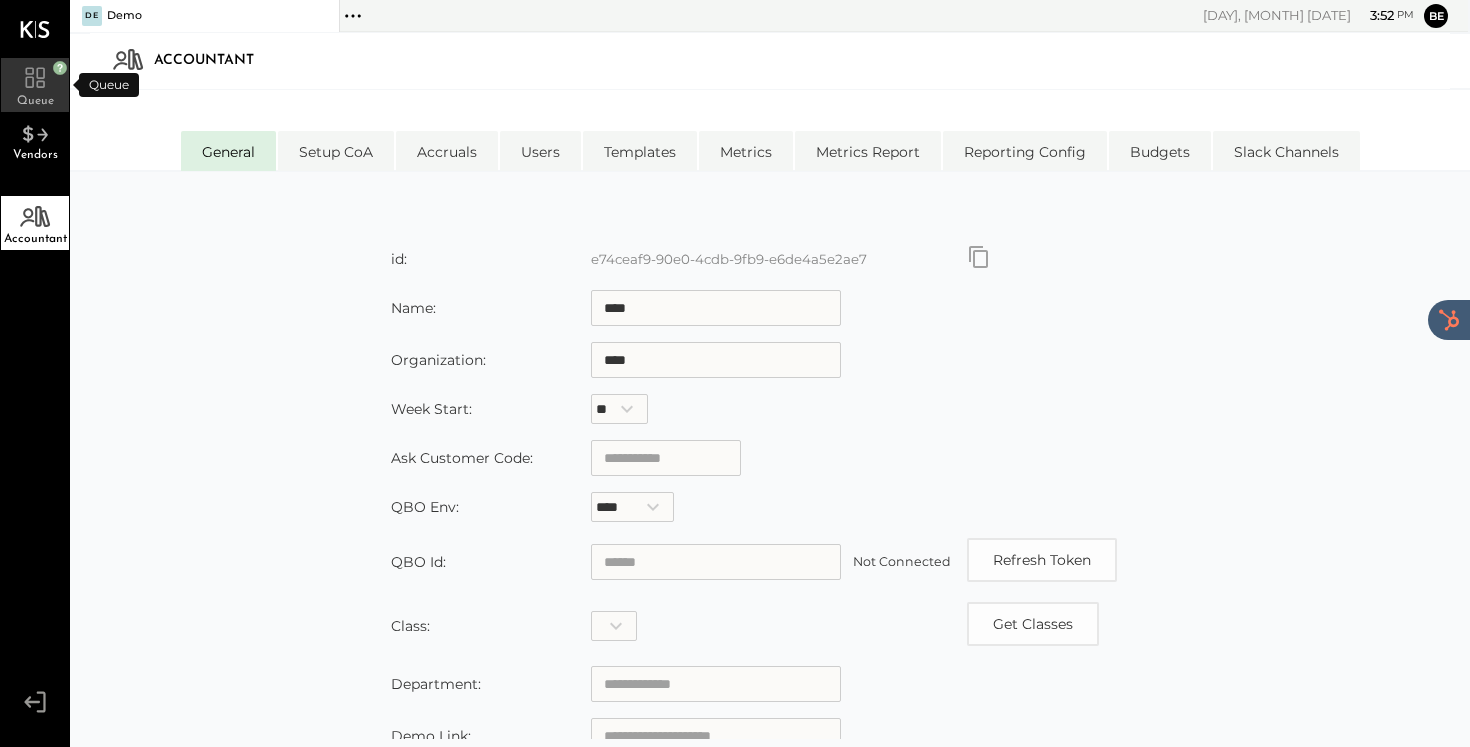 click on "Queue" at bounding box center [35, 101] 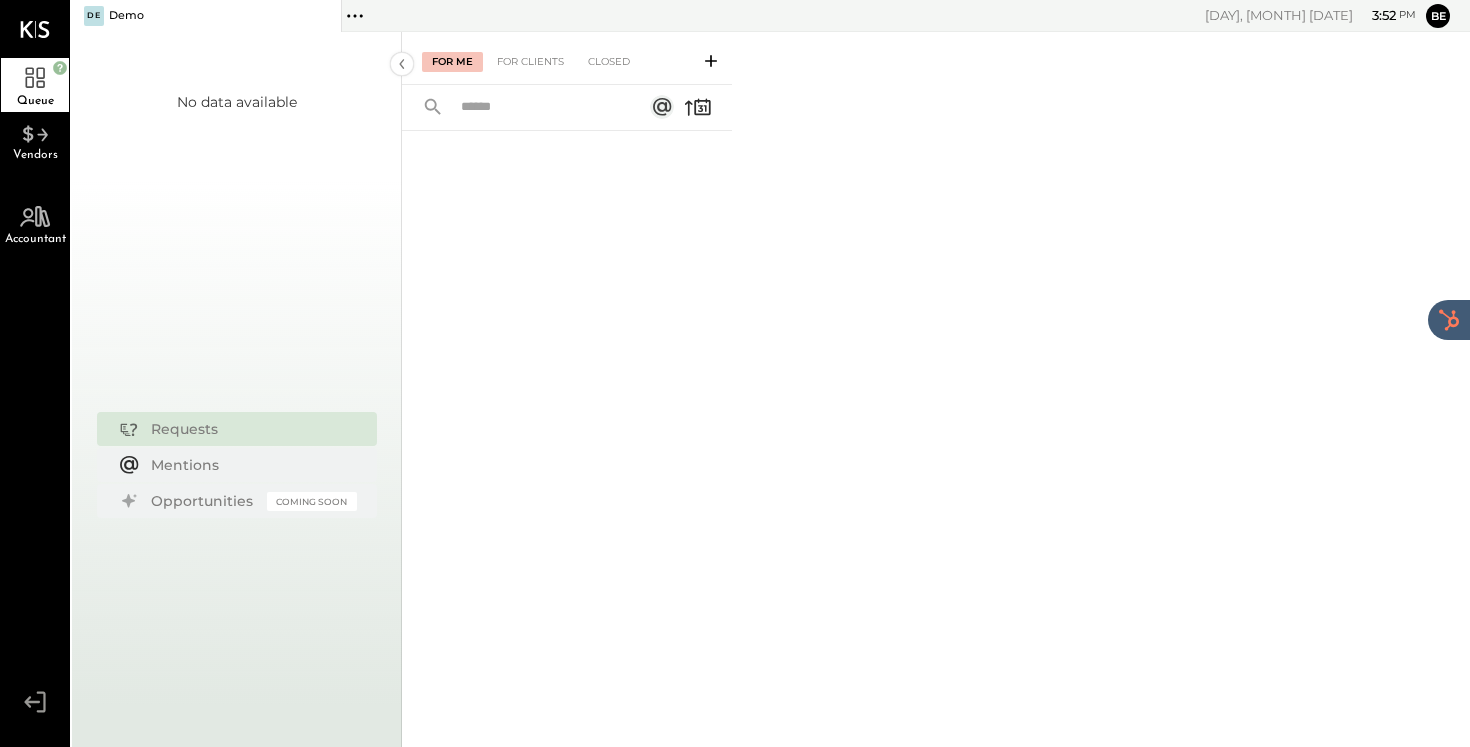 click on "Demo" at bounding box center [126, 16] 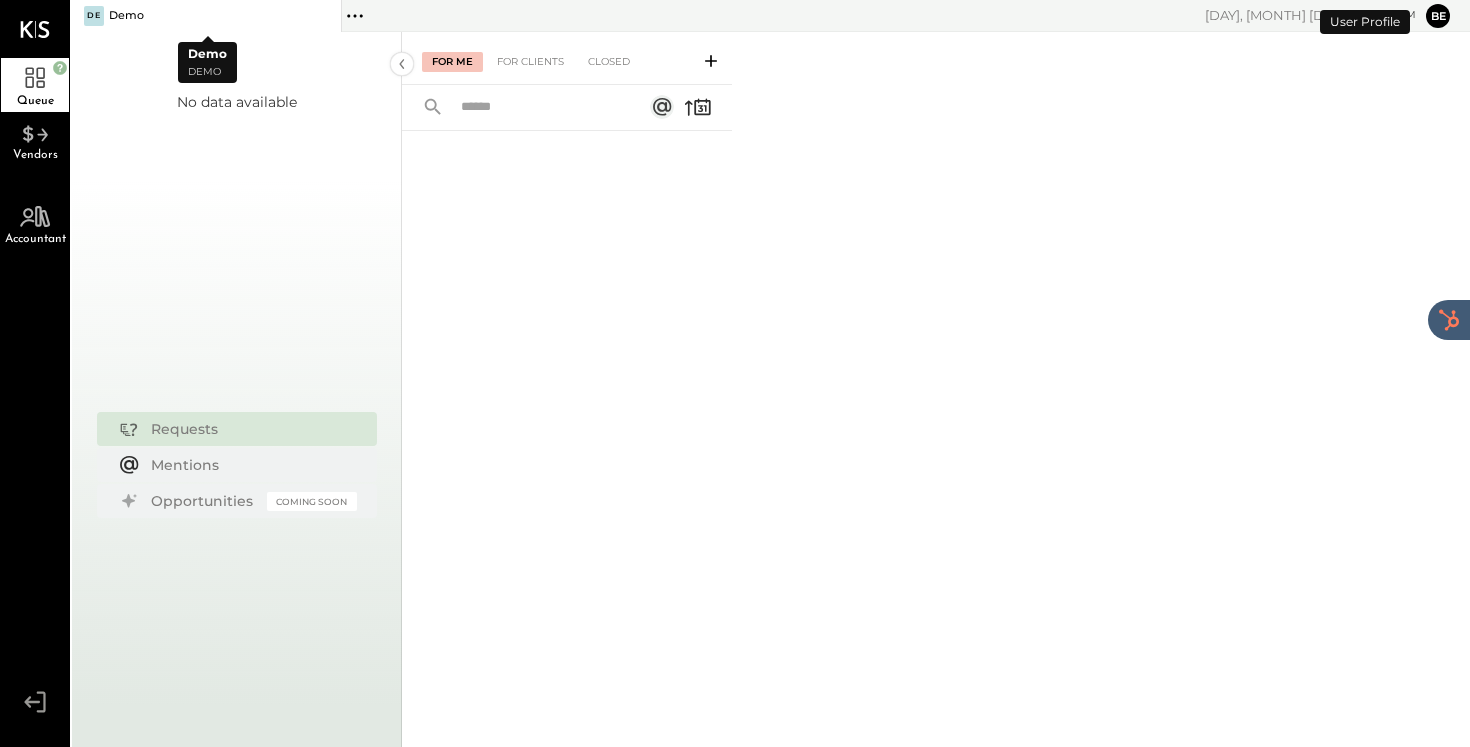 click on "De" at bounding box center [94, 16] 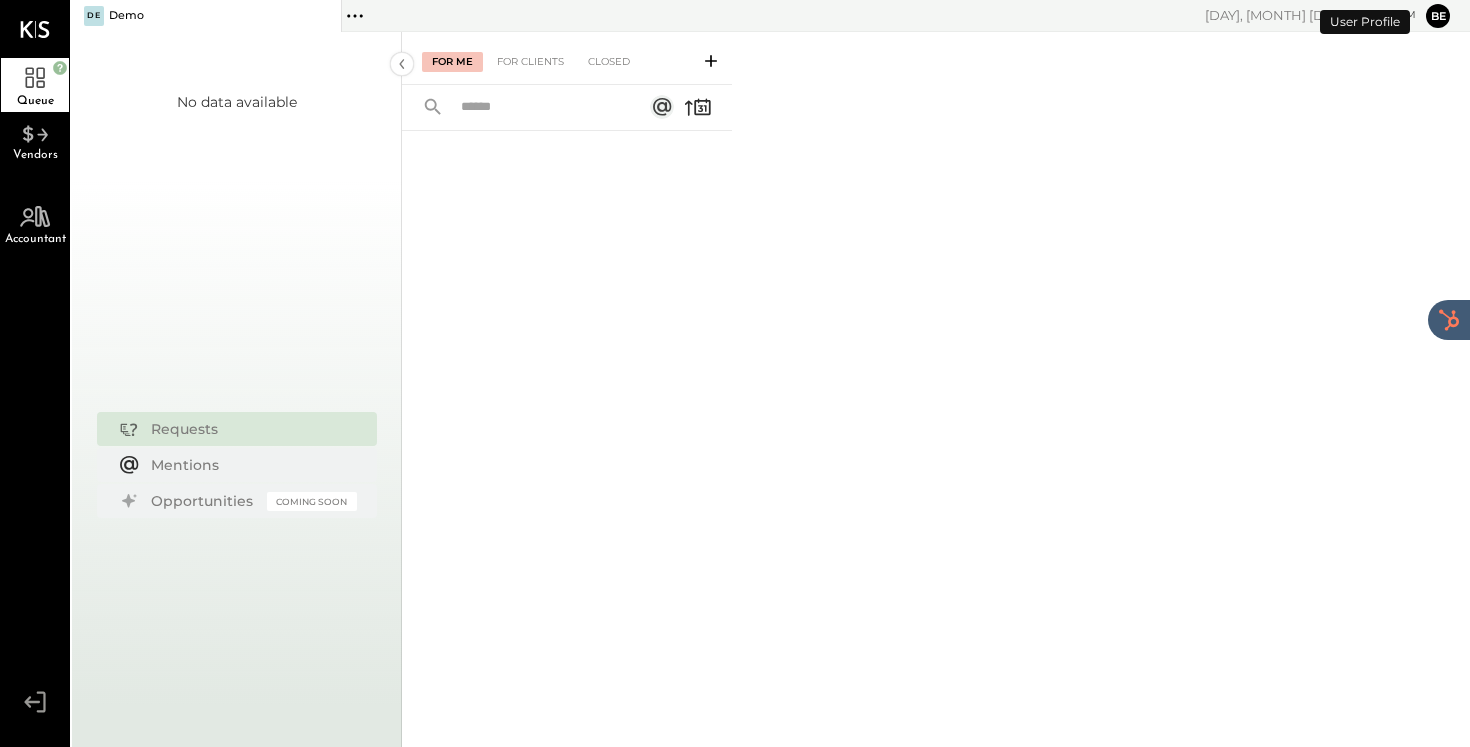 click 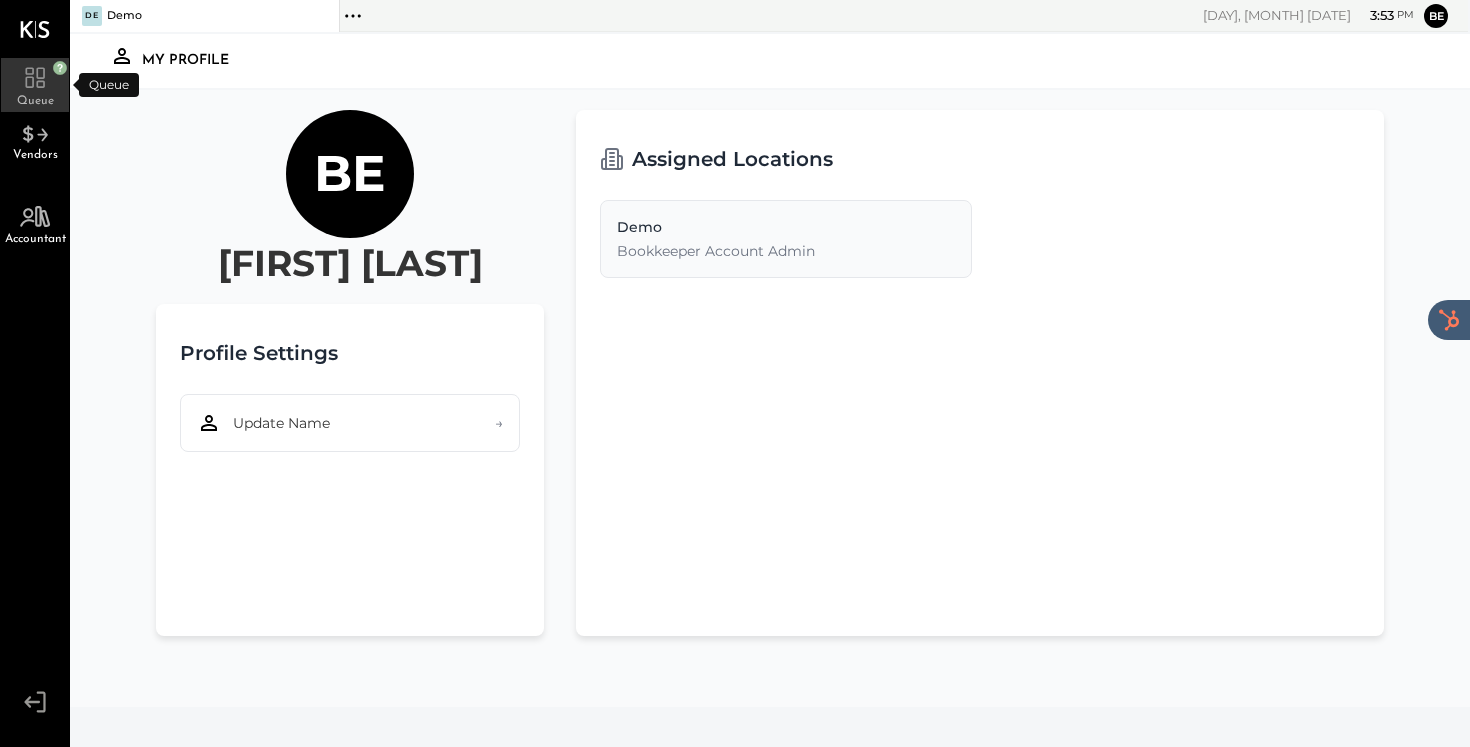 click 